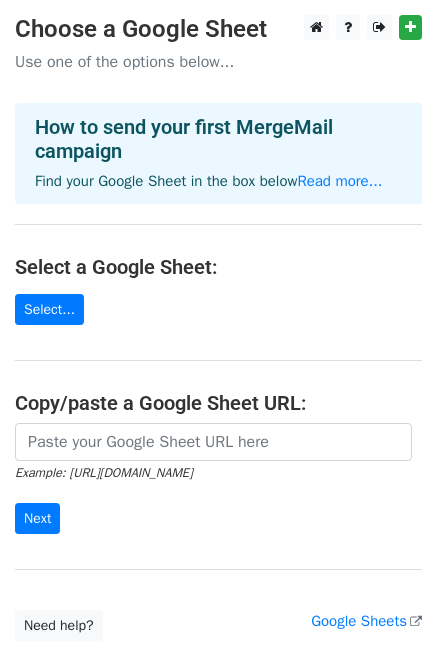 scroll, scrollTop: 0, scrollLeft: 0, axis: both 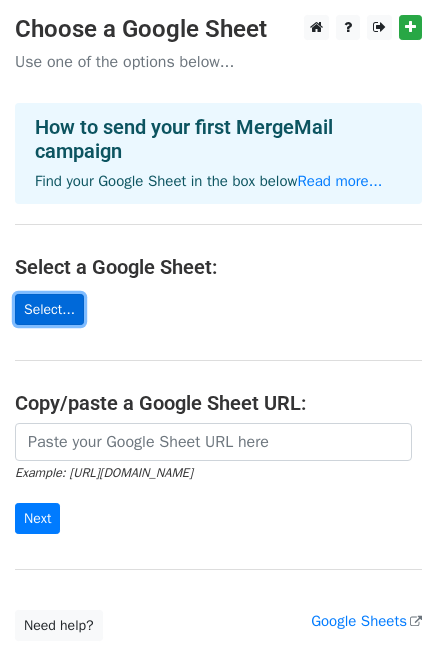 click on "Select..." at bounding box center (49, 309) 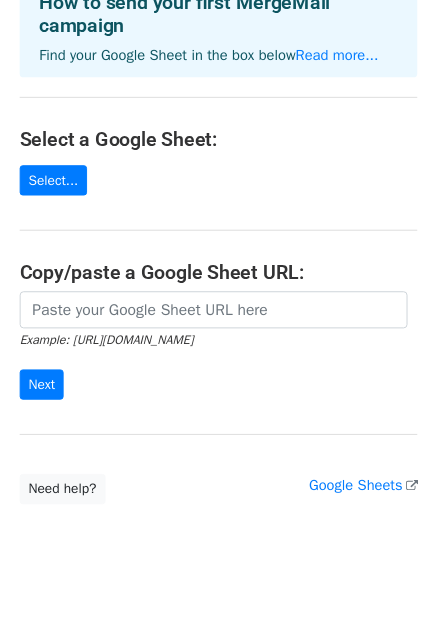 scroll, scrollTop: 148, scrollLeft: 0, axis: vertical 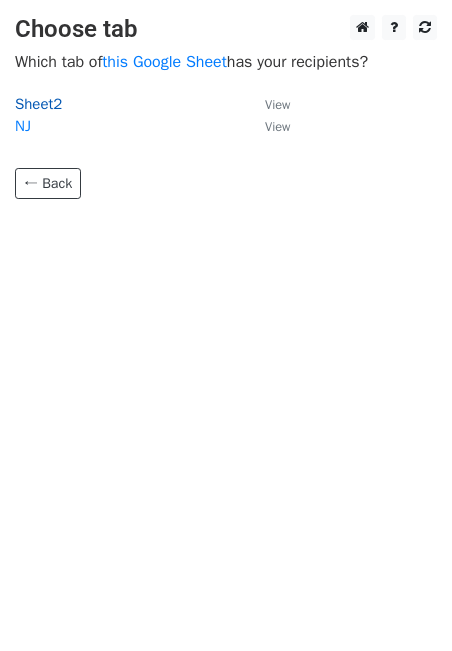 click on "Sheet2" at bounding box center [38, 104] 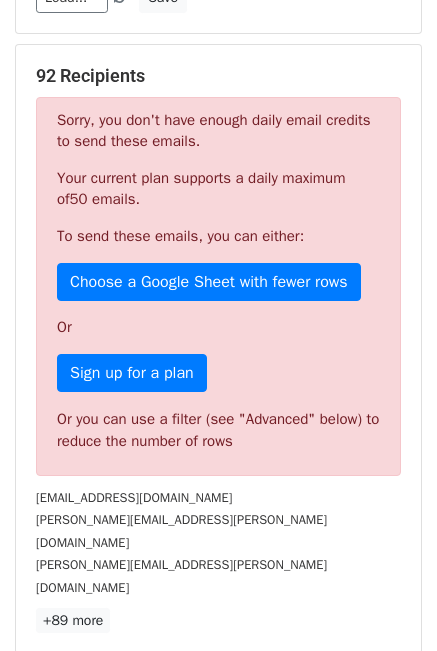 scroll, scrollTop: 0, scrollLeft: 0, axis: both 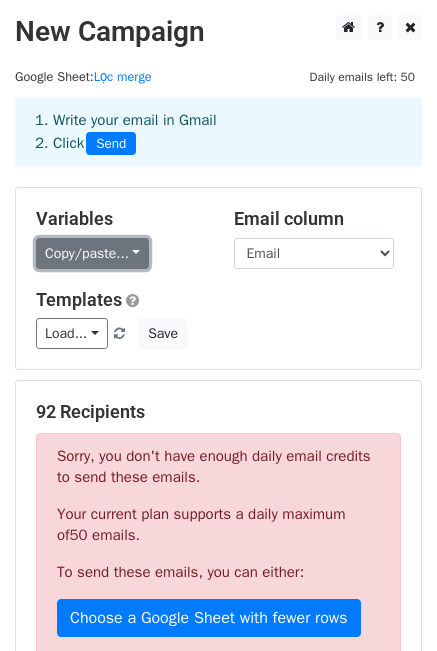 click on "Copy/paste..." at bounding box center (92, 253) 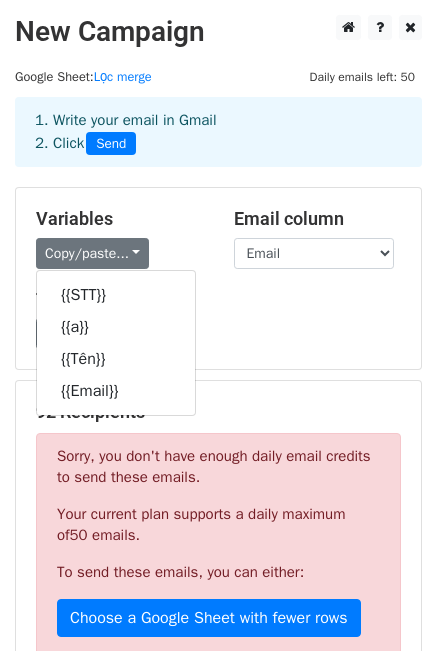 click on "Variables
Copy/paste...
{{STT}}
{{a}}
{{Tên}}
{{Email}}
Email column
STT
a
Tên
Email
Templates
Load...
No templates saved
Save" at bounding box center [218, 278] 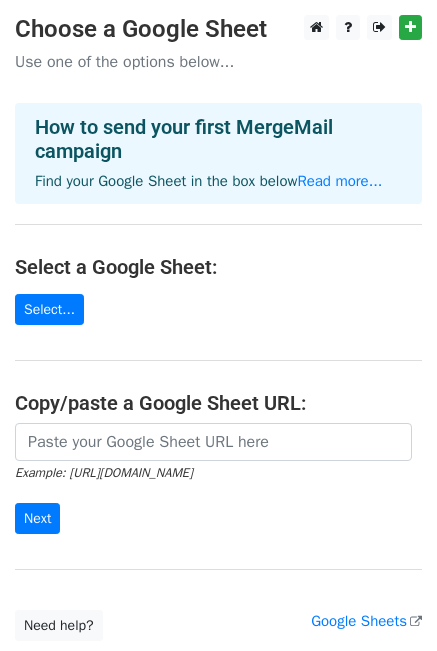 scroll, scrollTop: 0, scrollLeft: 0, axis: both 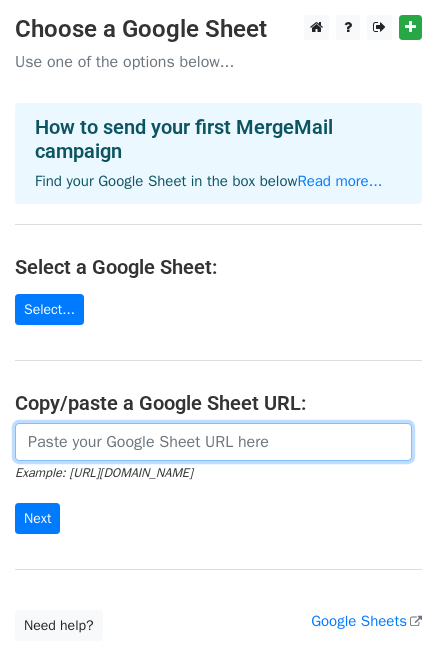 click at bounding box center (213, 442) 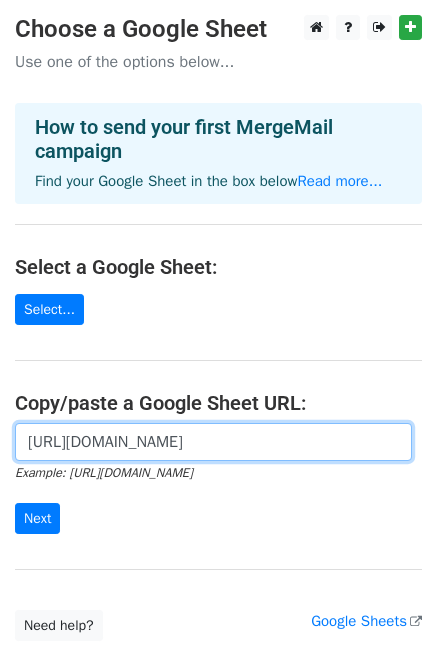 scroll, scrollTop: 0, scrollLeft: 625, axis: horizontal 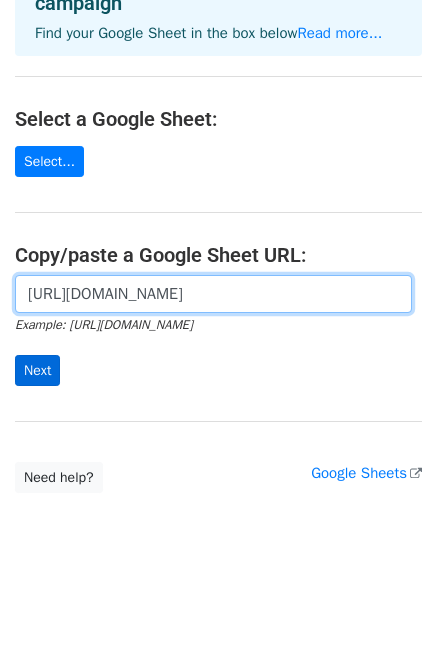 type on "https://docs.google.com/spreadsheets/d/1UU0OkV-FATEQMxTZbNU-Af6CBovVwSDnLmYNvJgnWLo/edit?gid=2099627910#gid=2099627910" 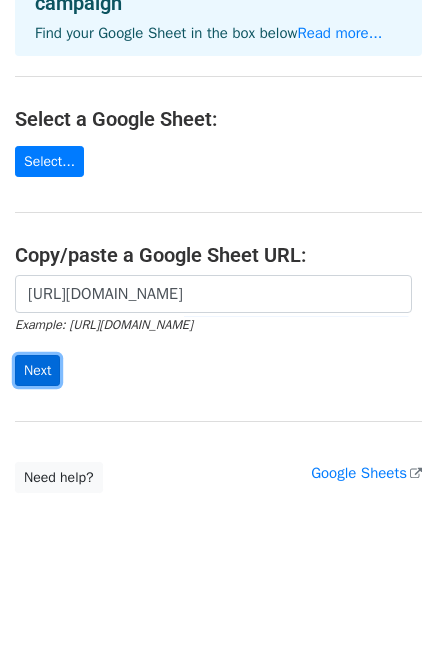 click on "Next" at bounding box center [37, 370] 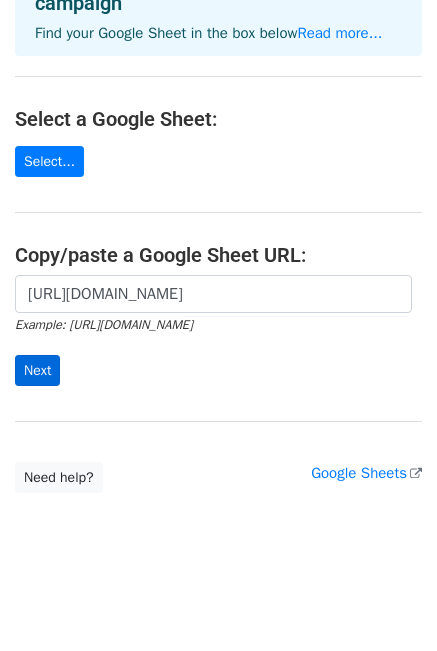 scroll, scrollTop: 0, scrollLeft: 0, axis: both 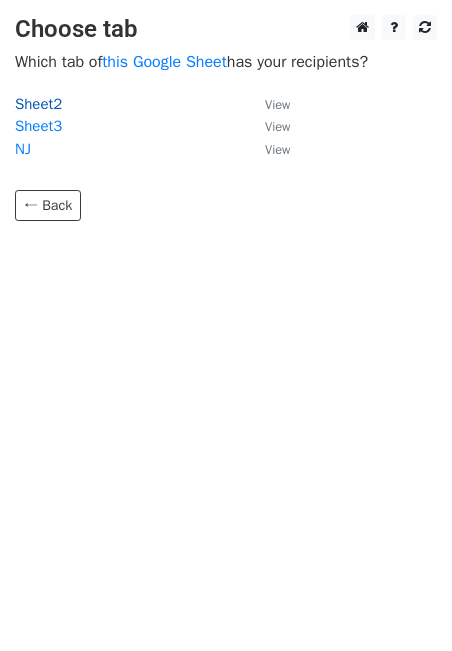 click on "Sheet2" at bounding box center [38, 104] 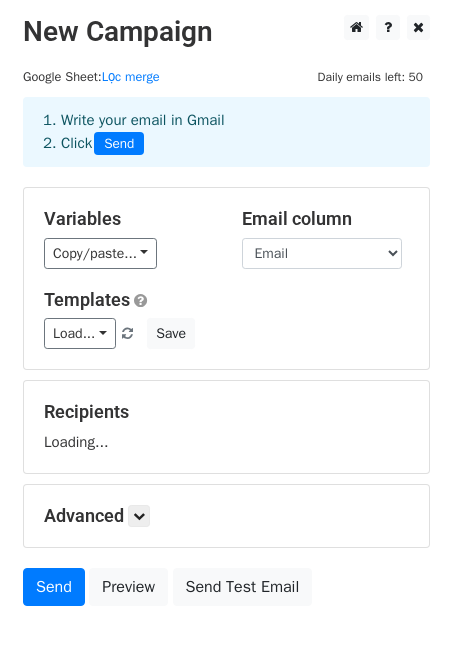 scroll, scrollTop: 0, scrollLeft: 0, axis: both 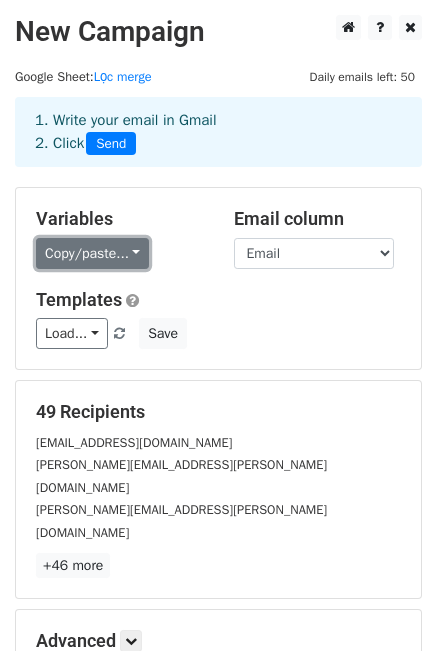 click on "Copy/paste..." at bounding box center [92, 253] 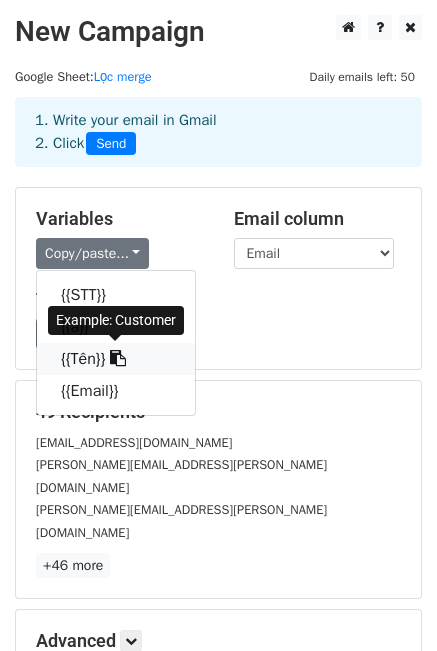 click on "{{Tên}}" at bounding box center (116, 359) 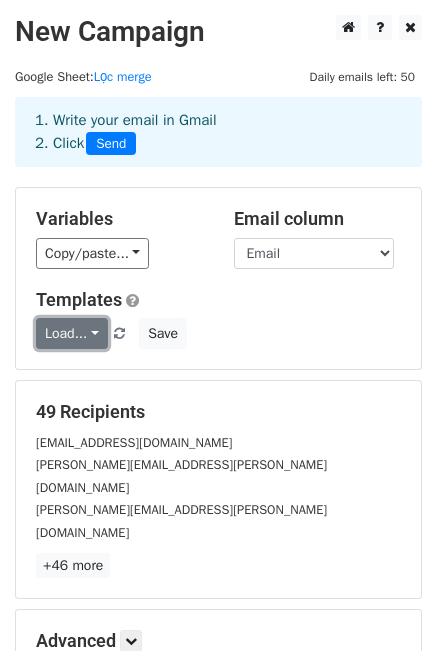 click on "Load..." at bounding box center (72, 333) 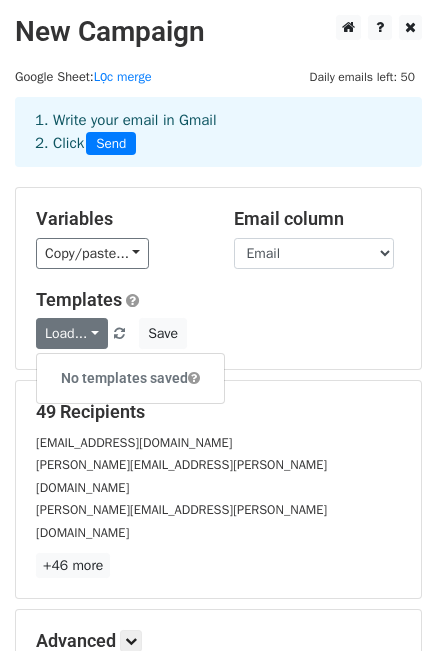 click on "No templates saved" at bounding box center [130, 378] 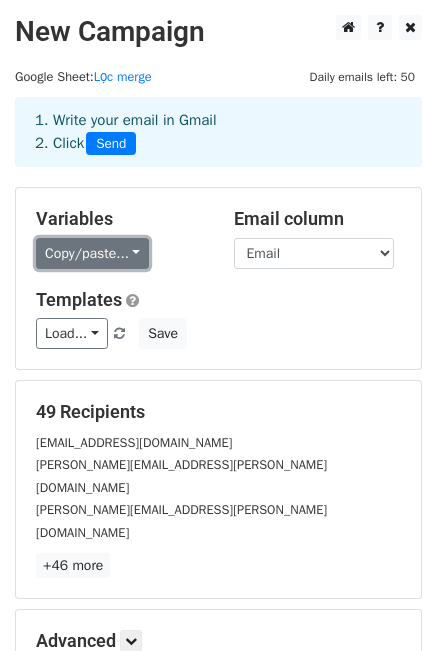 click on "Copy/paste..." at bounding box center (92, 253) 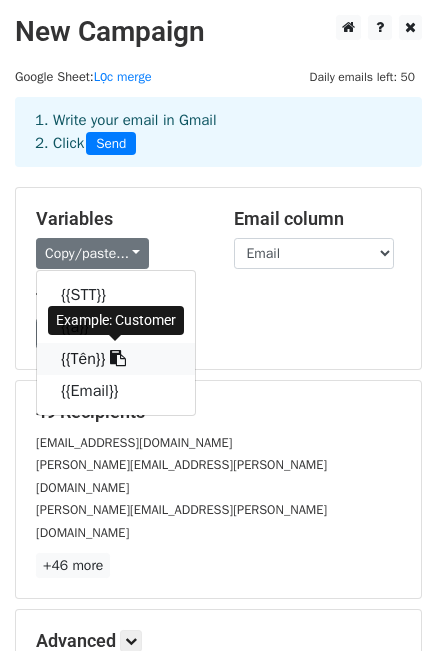 click on "{{Tên}}" at bounding box center (116, 359) 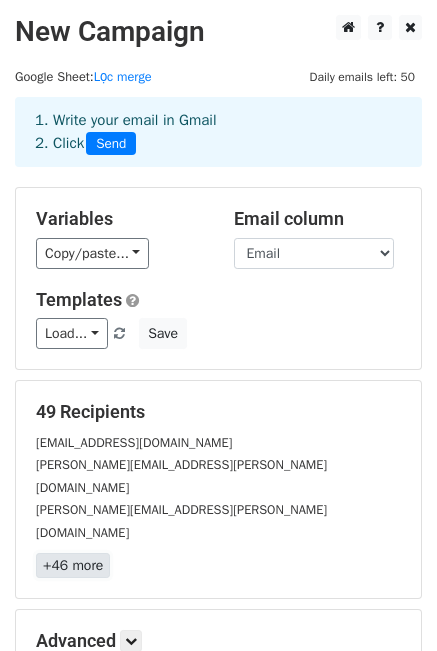 click on "+46 more" at bounding box center [73, 565] 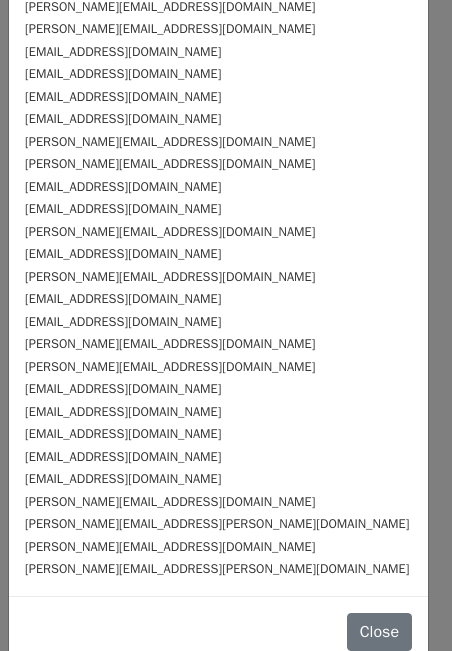scroll, scrollTop: 631, scrollLeft: 0, axis: vertical 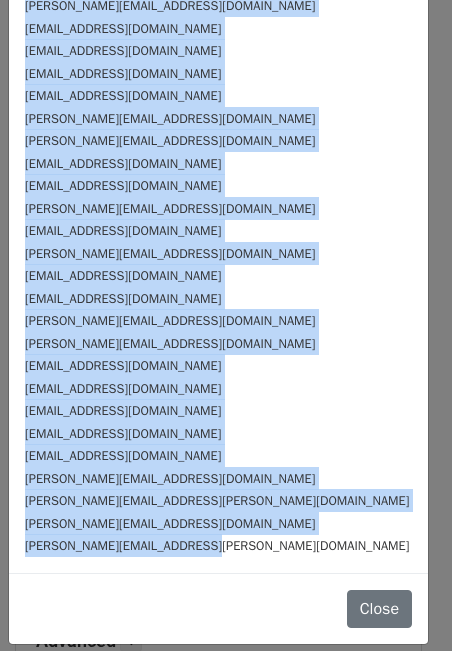 drag, startPoint x: 27, startPoint y: 97, endPoint x: 254, endPoint y: 552, distance: 508.48206 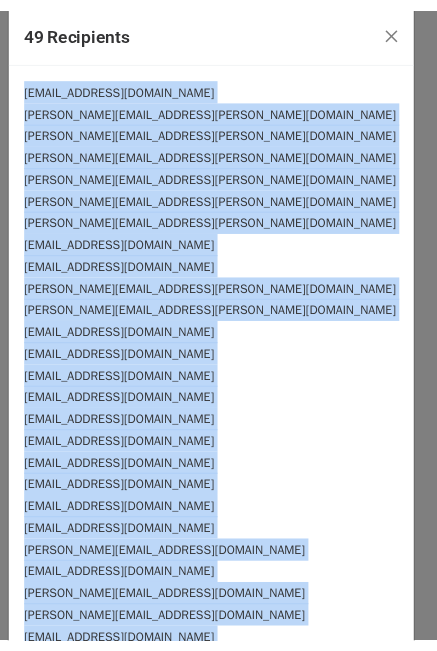 scroll, scrollTop: 0, scrollLeft: 0, axis: both 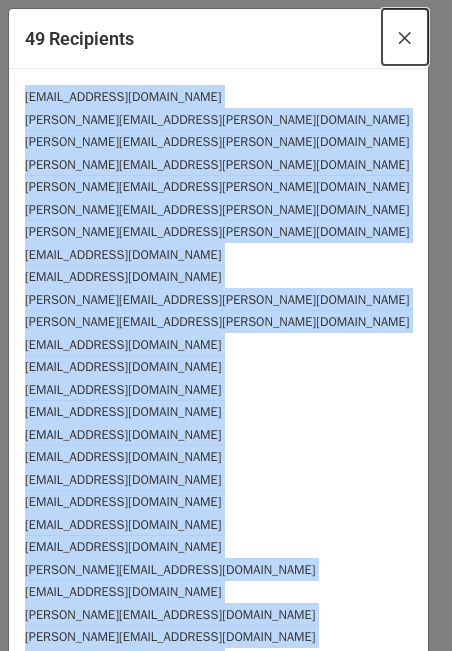 click on "×" at bounding box center [405, 37] 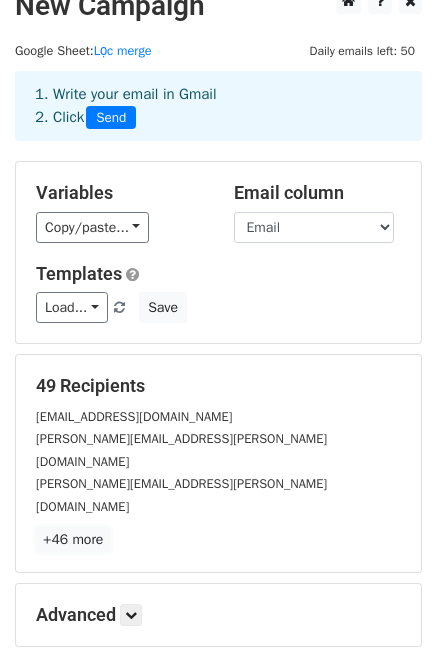 scroll, scrollTop: 100, scrollLeft: 0, axis: vertical 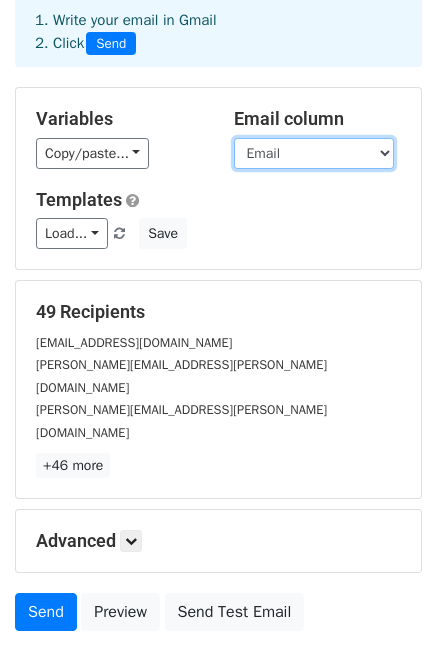 click on "STT
a
Tên
Email" at bounding box center (314, 153) 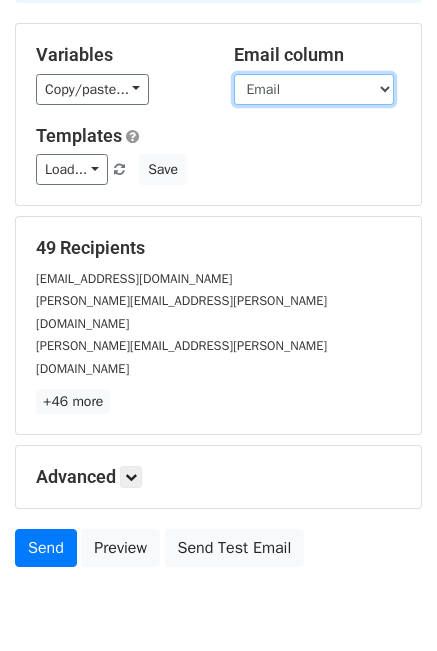 scroll, scrollTop: 200, scrollLeft: 0, axis: vertical 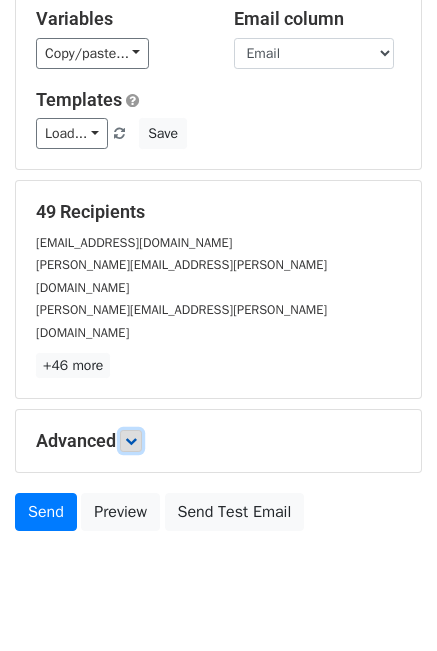 click at bounding box center (131, 441) 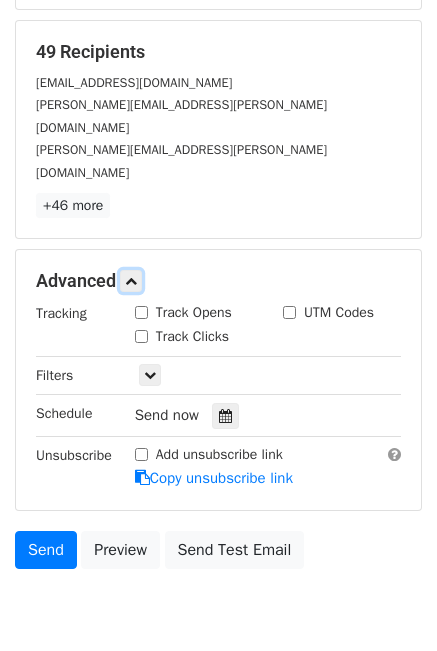 scroll, scrollTop: 397, scrollLeft: 0, axis: vertical 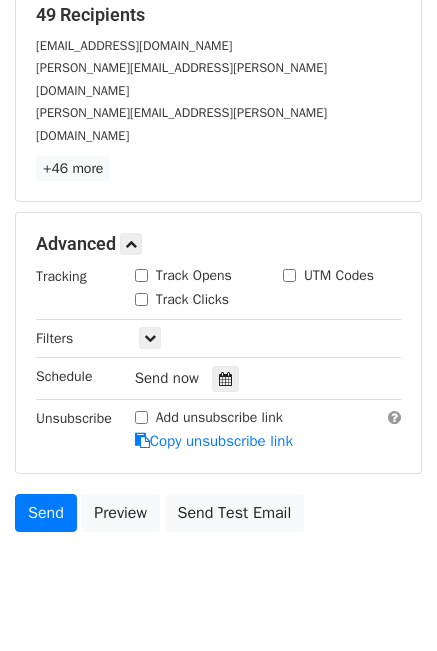 click on "Track Opens" at bounding box center [141, 275] 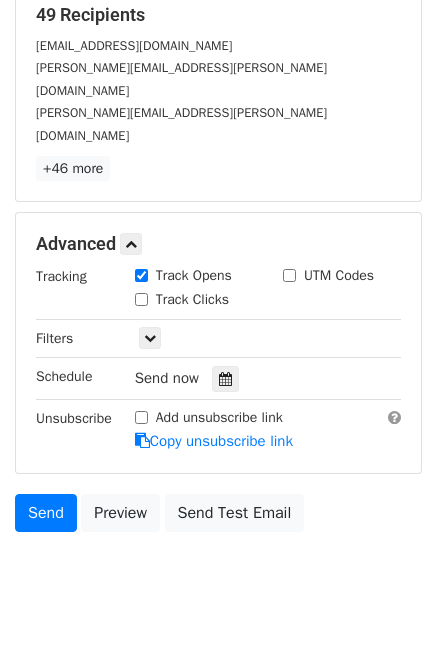 click on "Track Clicks" at bounding box center (141, 299) 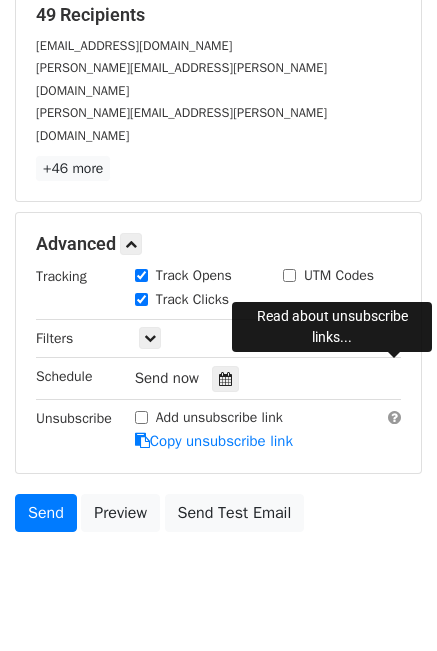 click at bounding box center (394, 417) 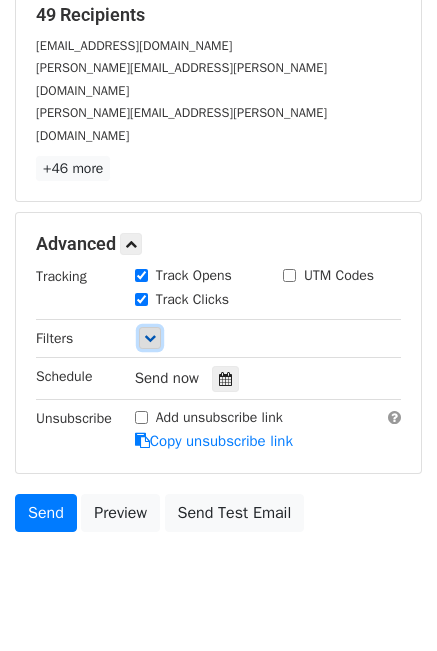 click at bounding box center [150, 338] 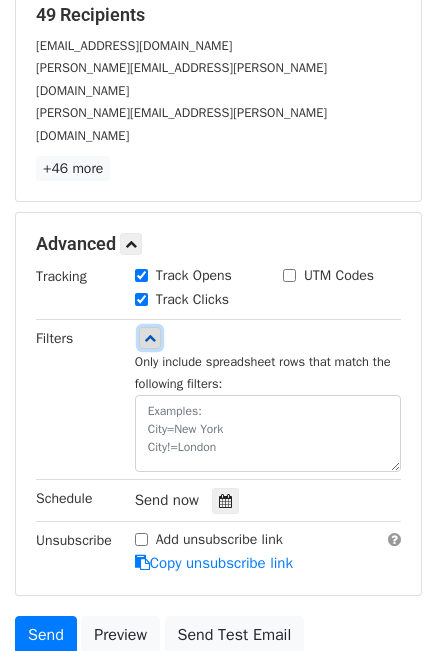 click at bounding box center (150, 338) 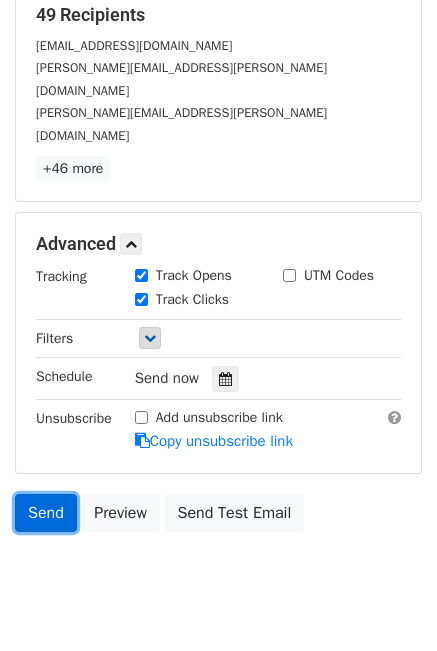 click on "Send" at bounding box center [46, 513] 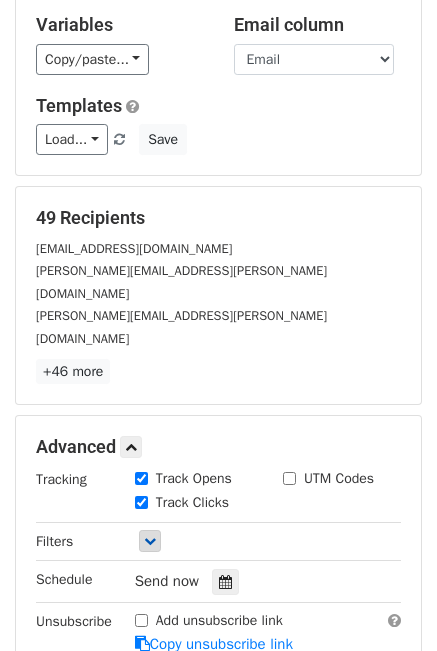 scroll, scrollTop: 0, scrollLeft: 0, axis: both 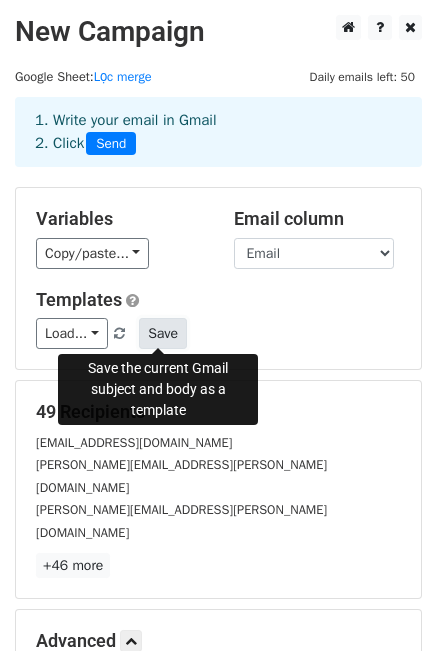 click on "Save" at bounding box center (163, 333) 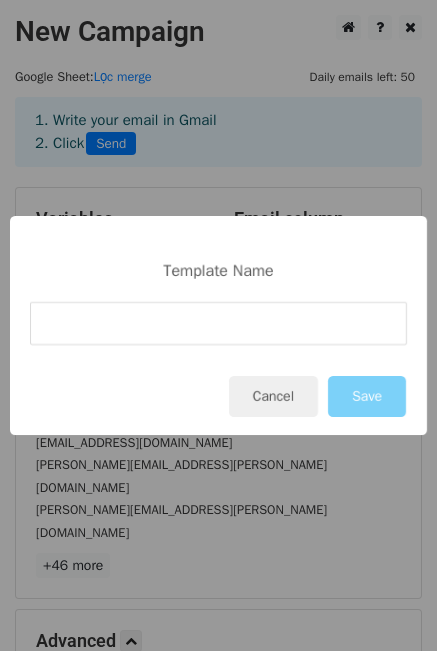 click at bounding box center [218, 323] 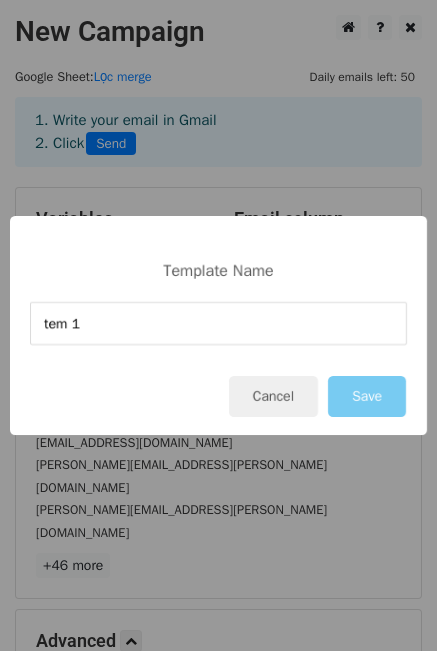 type on "tem 1" 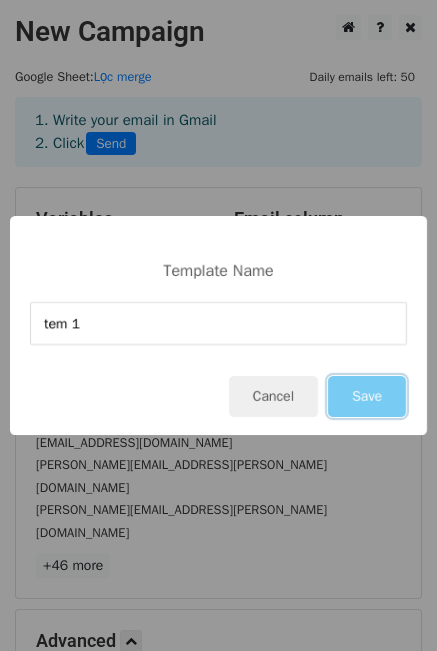 click on "Save" at bounding box center [367, 396] 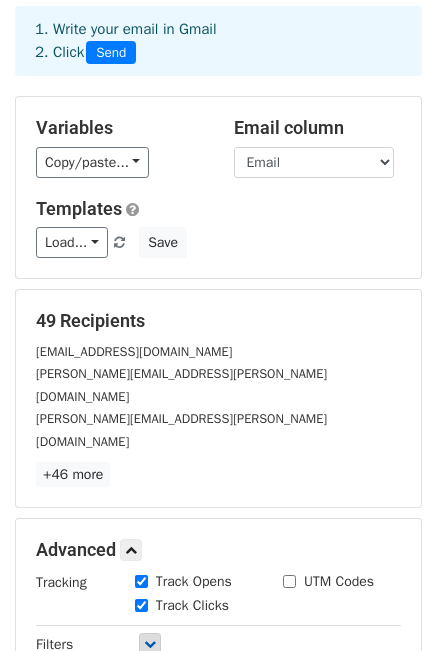 scroll, scrollTop: 397, scrollLeft: 0, axis: vertical 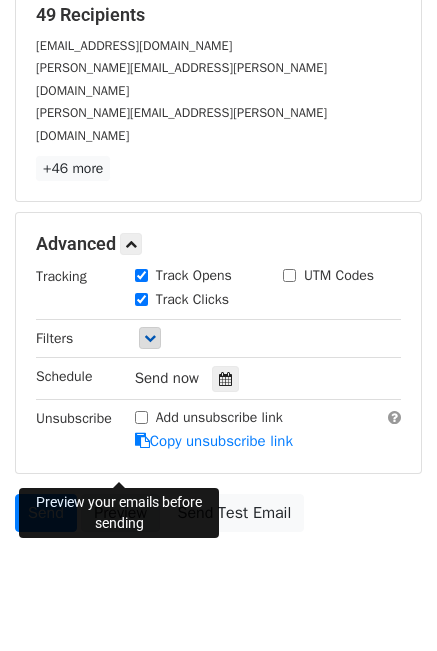 click on "Preview" at bounding box center [120, 513] 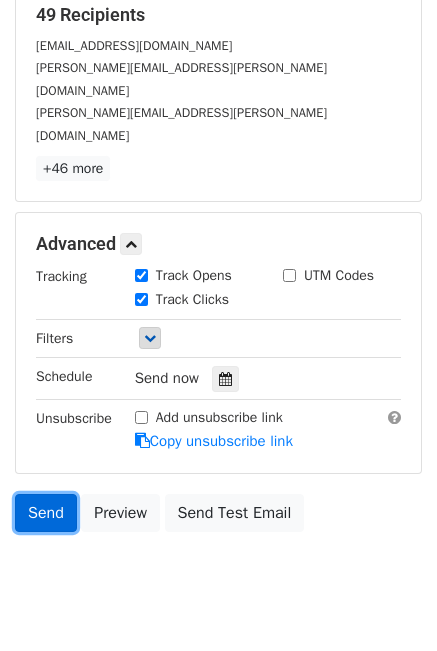 click on "Send" at bounding box center [46, 513] 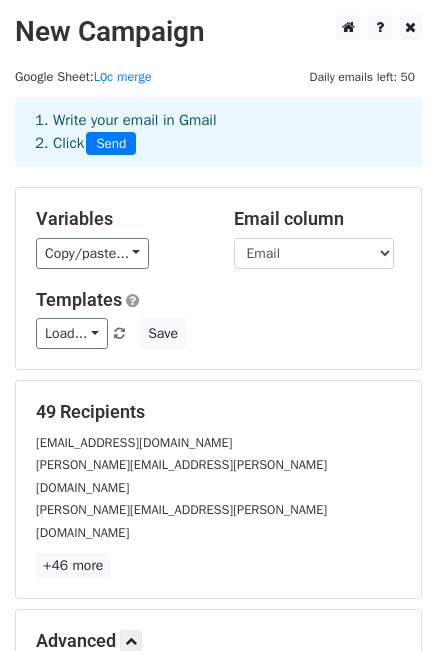 scroll, scrollTop: 397, scrollLeft: 0, axis: vertical 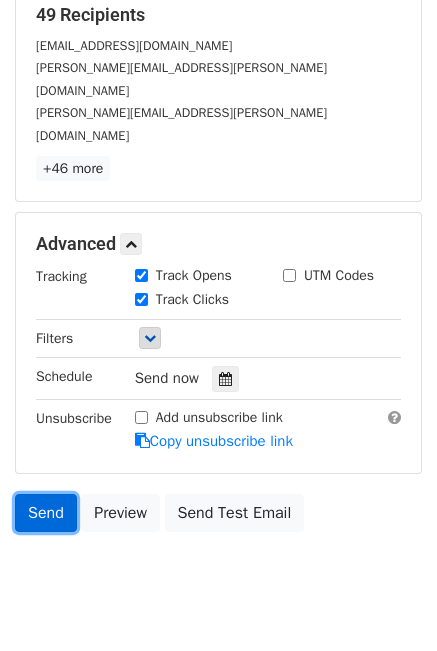 click on "Send" at bounding box center (46, 513) 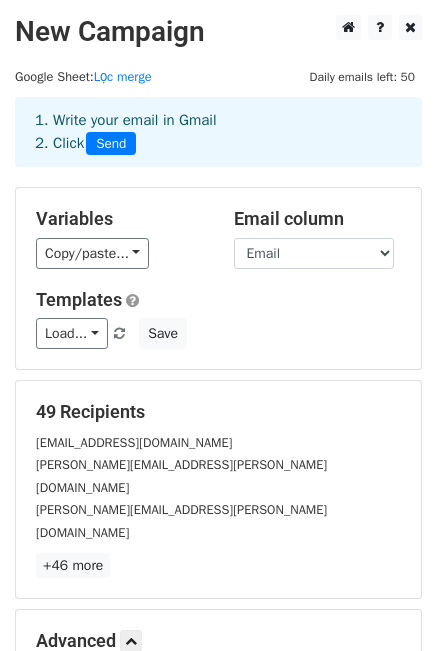 scroll, scrollTop: 397, scrollLeft: 0, axis: vertical 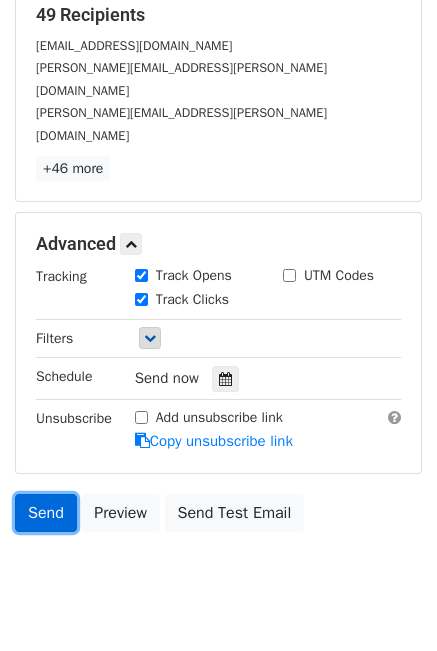 click on "Send" at bounding box center (46, 513) 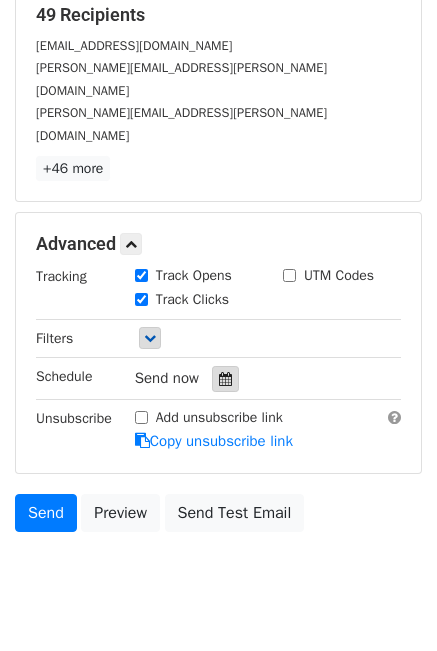click at bounding box center [225, 379] 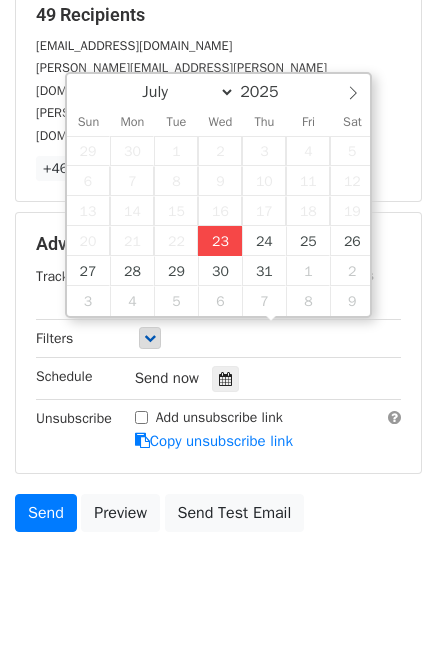 type on "2025-07-23 23:56" 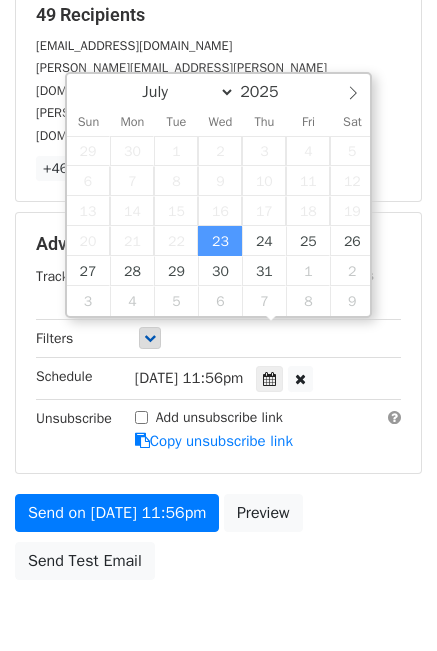 type on "11" 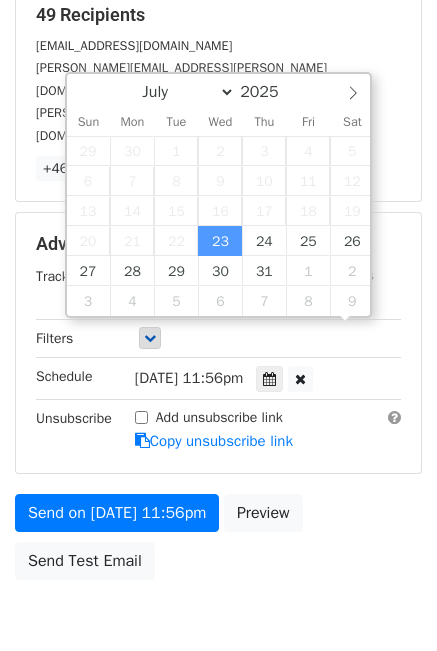 scroll, scrollTop: 0, scrollLeft: 0, axis: both 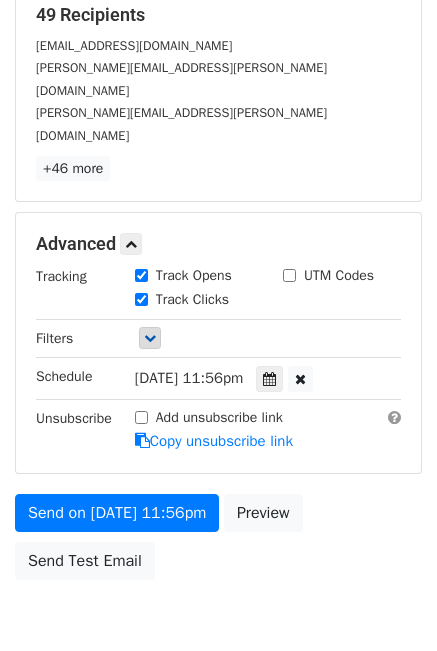 click on "New Campaign
Daily emails left: 50
Google Sheet:
Lọc merge
1. Write your email in Gmail
2. Click
Send
Variables
Copy/paste...
{{STT}}
{{a}}
{{Tên}}
{{Email}}
Email column
STT
a
Tên
Email
Templates
Load...
tem 1
Save
49 Recipients
elencantofurniture@gmail.com
alberto@roca.com
rodrigo@roca.com
+46 more
49 Recipients
×
elencantofurniture@gmail.com
alberto@roca.com
rodrigo@roca.com
rebeca@roca.com
joseph@roca.com
william@roca.com
pedro@roca.com
elif@royalmarblegranite.net
mittal.shah@lixil.com
kristine.skauge@lixil.com
gina.flinton@lixil.com
asmaa.zitouni@lixil.com
deri.ramadhan@mitra10.com
aria.syamsu@mitra10.com
andy.totong@mitra10.com
info@ontarioinc.ca" at bounding box center [218, 144] 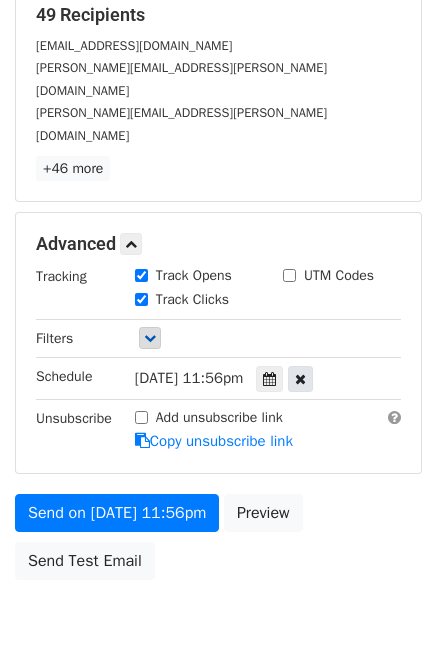 click at bounding box center [300, 379] 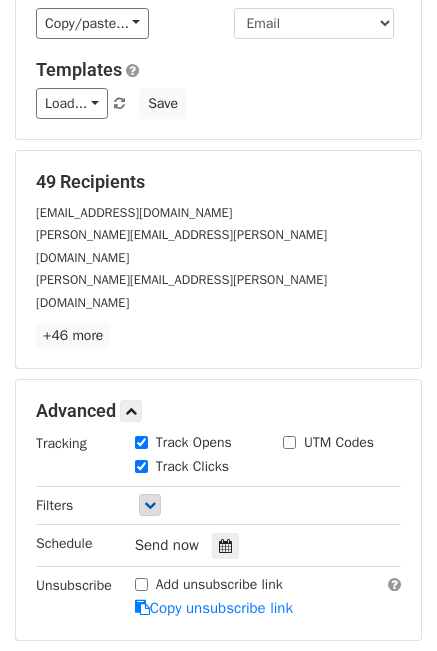scroll, scrollTop: 397, scrollLeft: 0, axis: vertical 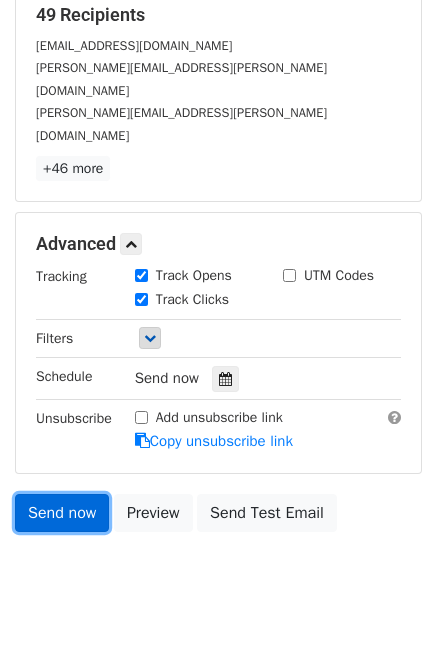 click on "Send now" at bounding box center [62, 513] 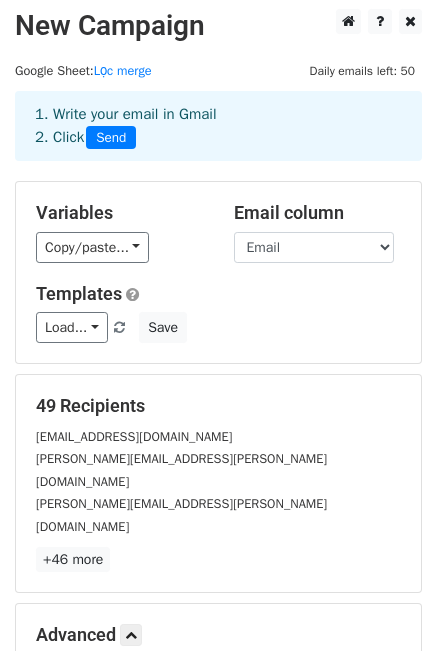 scroll, scrollTop: 397, scrollLeft: 0, axis: vertical 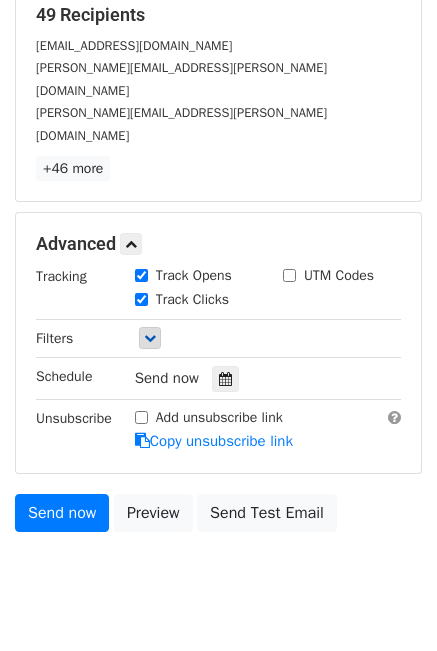 click on "49 Recipients" at bounding box center (218, 15) 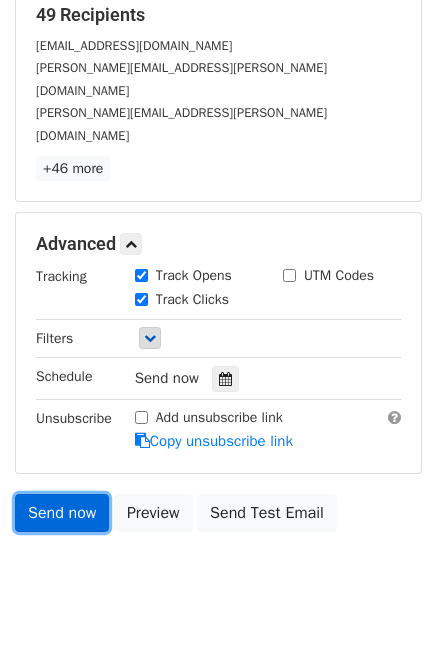 click on "Send now" at bounding box center [62, 513] 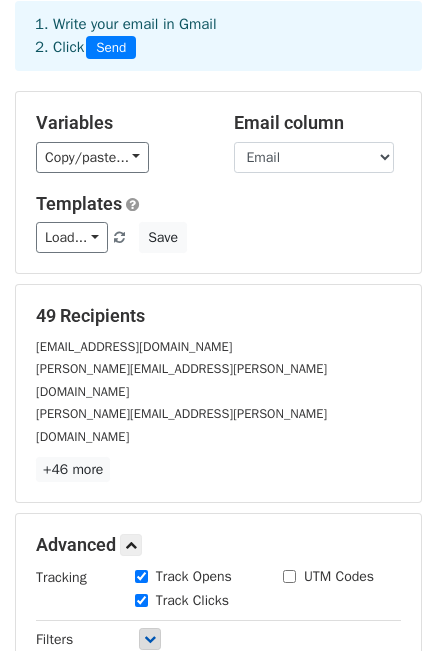 scroll, scrollTop: 397, scrollLeft: 0, axis: vertical 